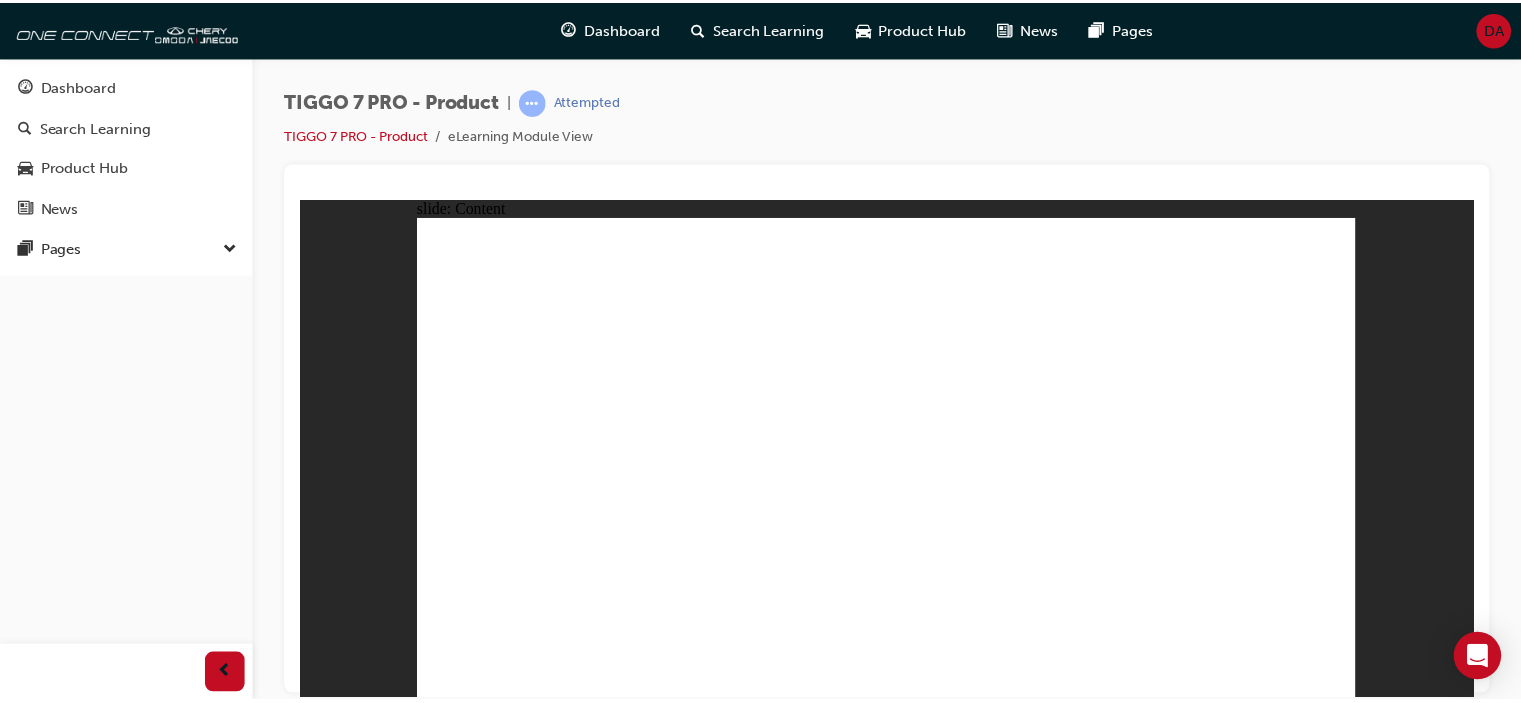 scroll, scrollTop: 0, scrollLeft: 0, axis: both 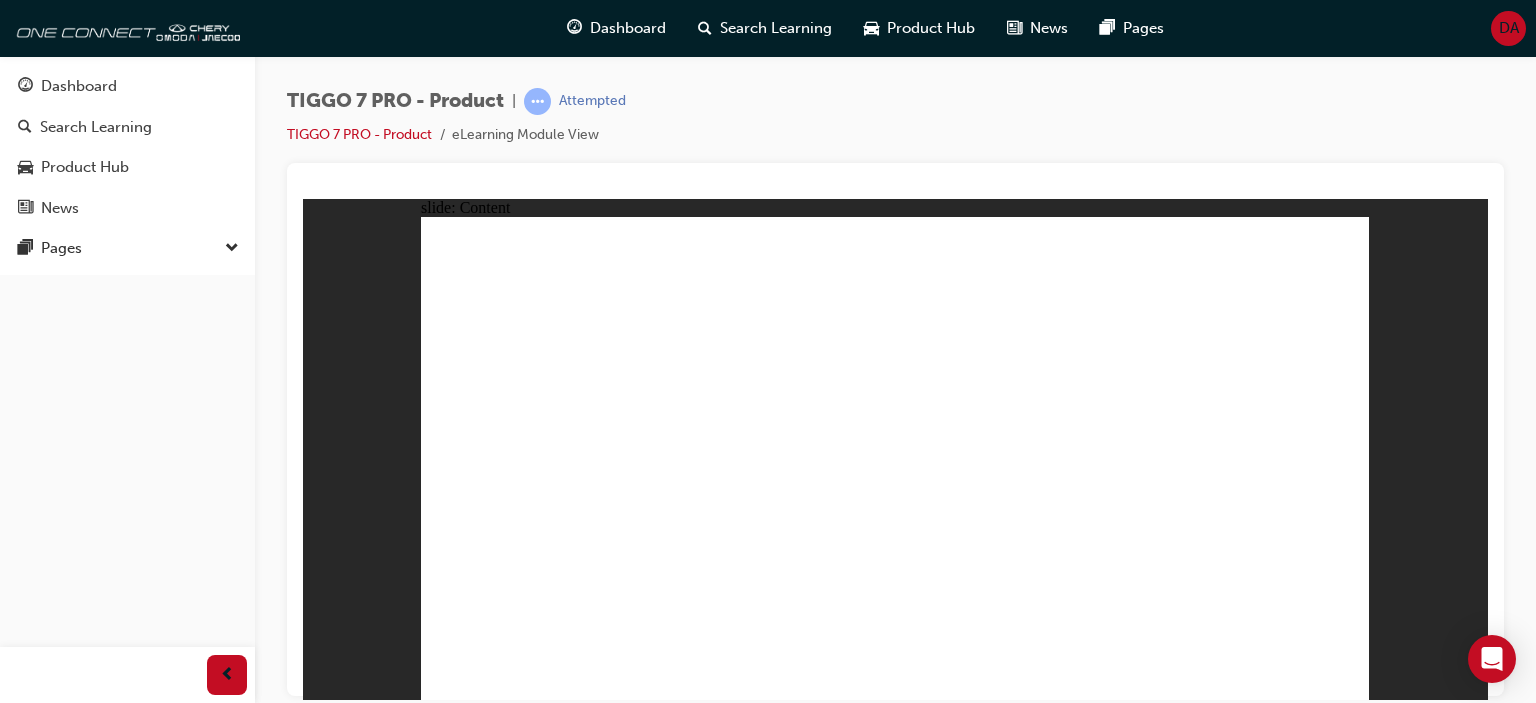 click 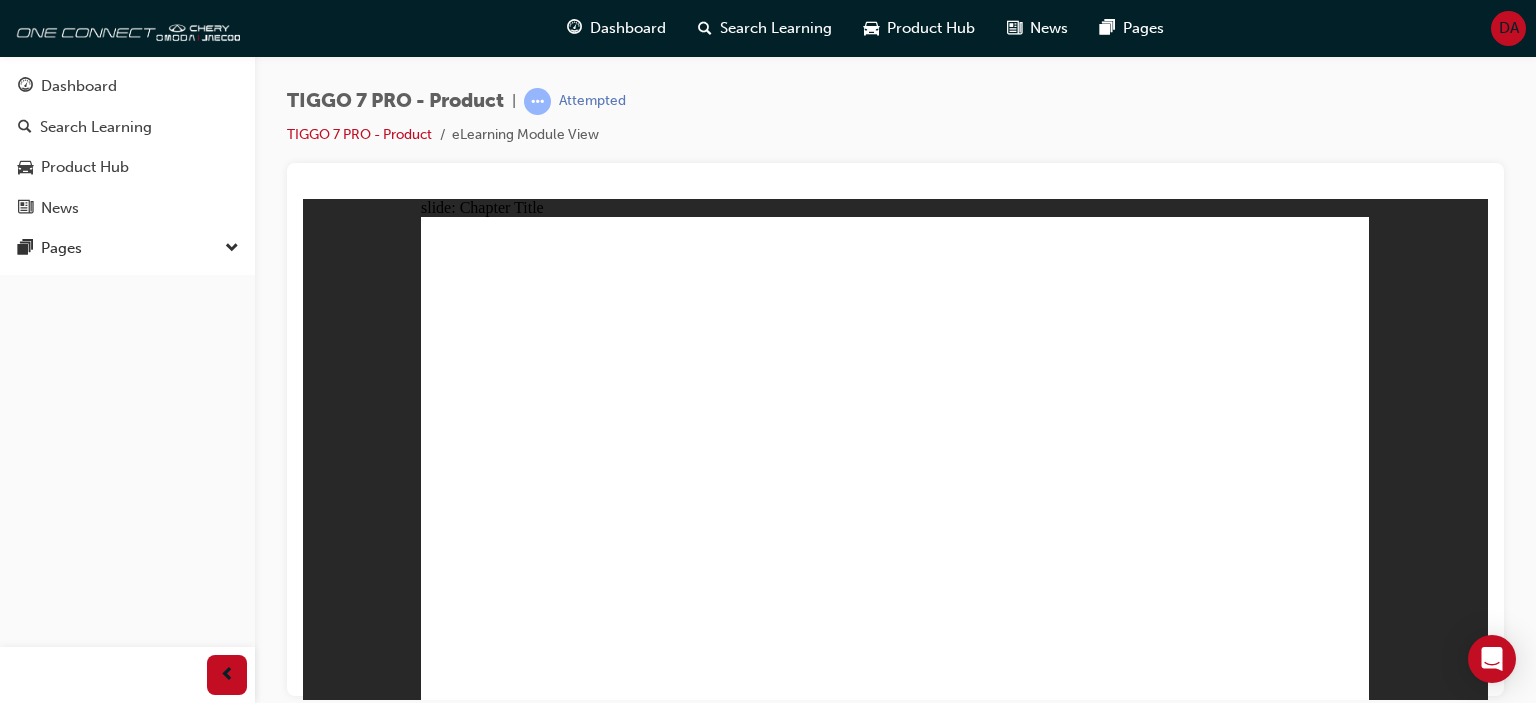 click 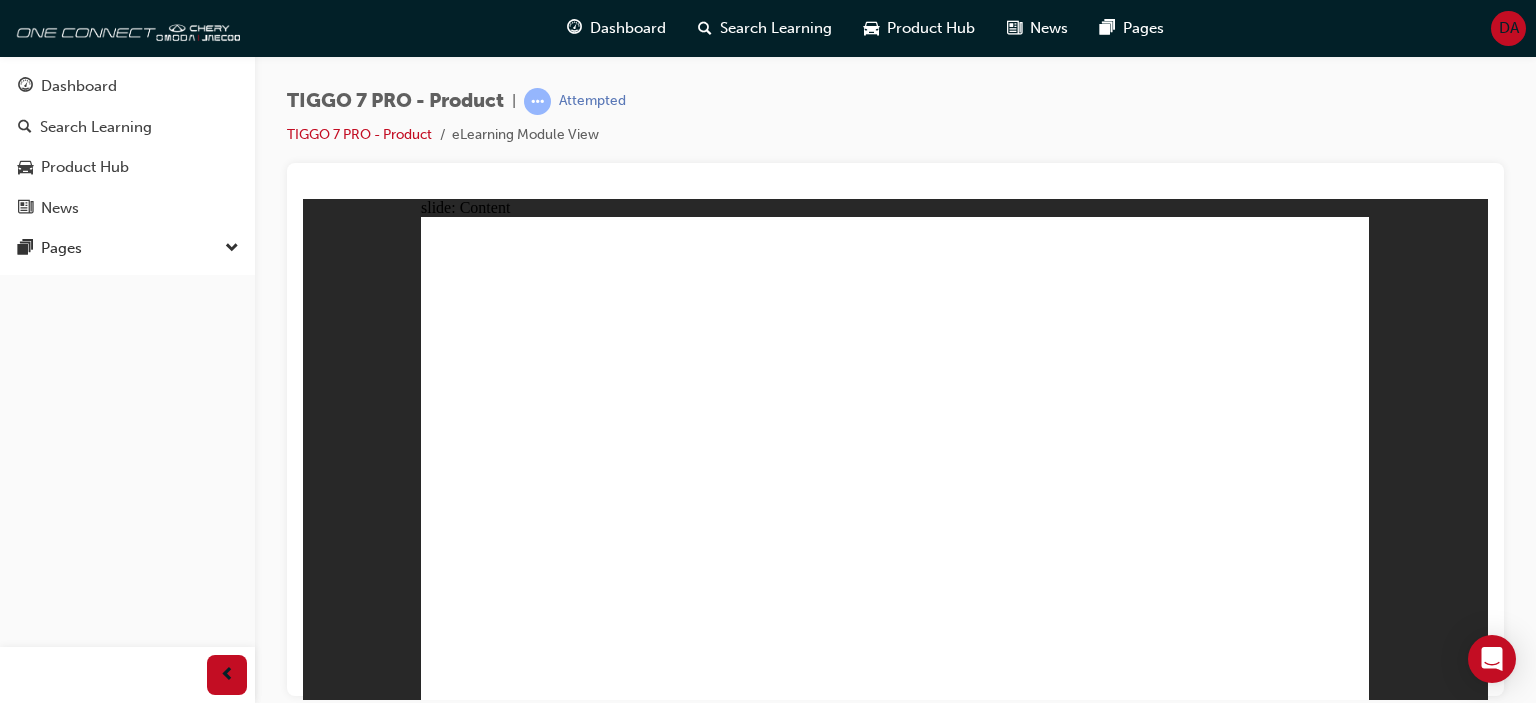 click 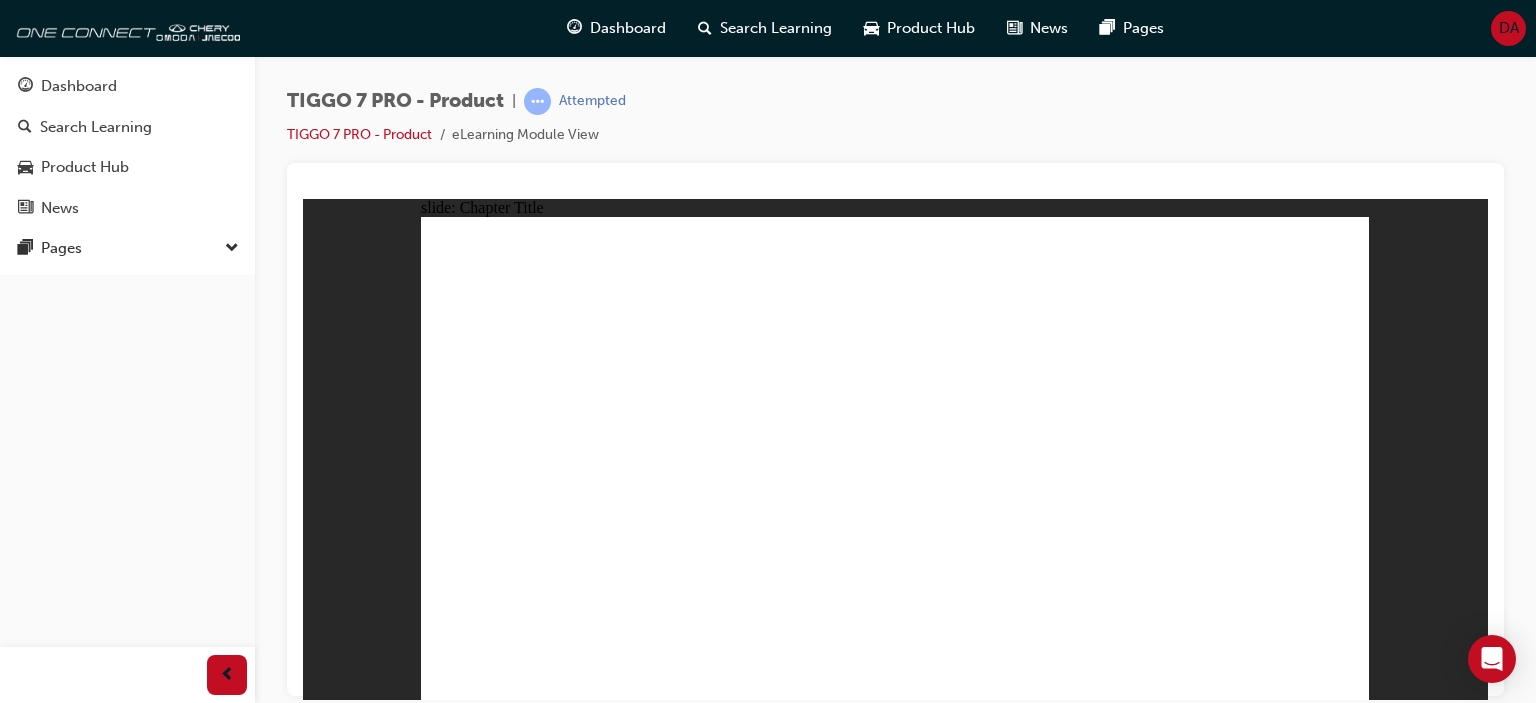 click 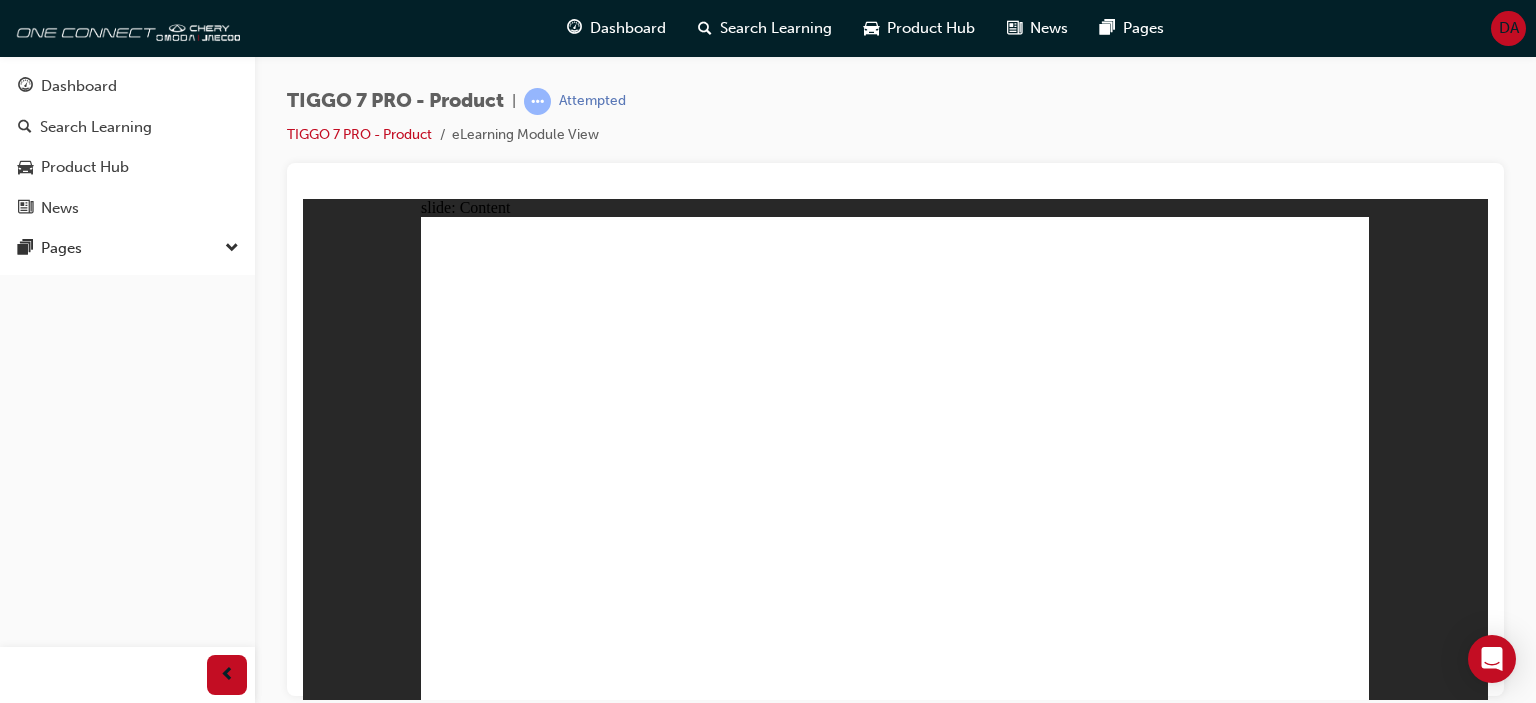 click 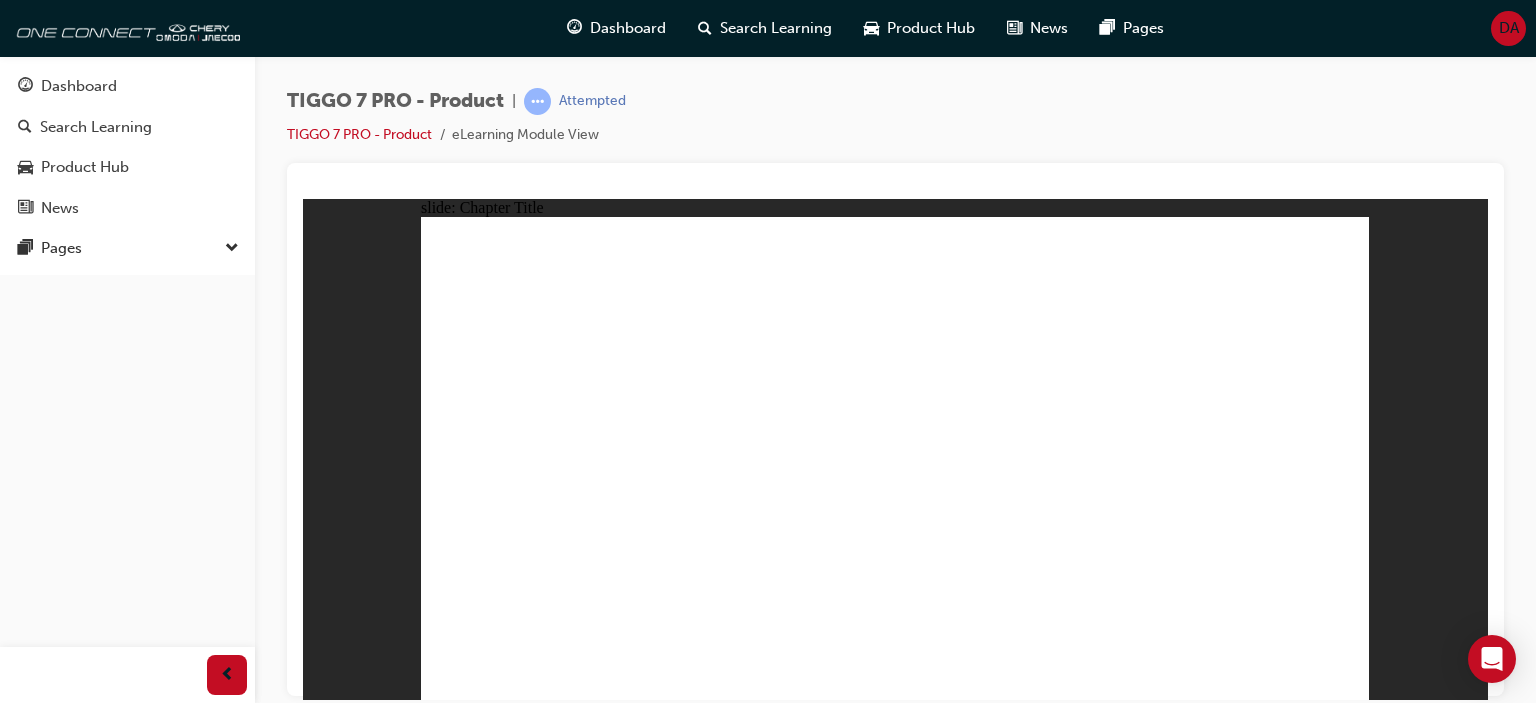 click 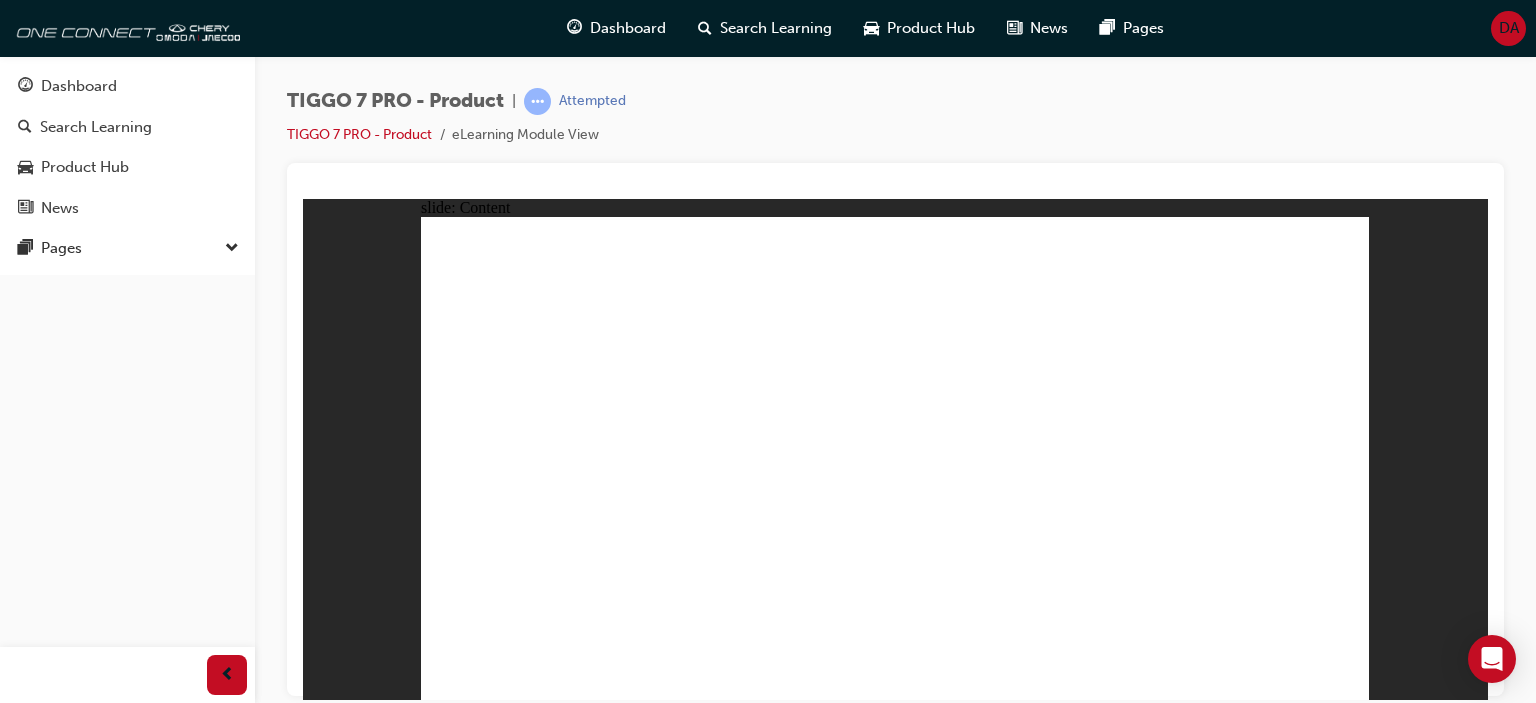 click 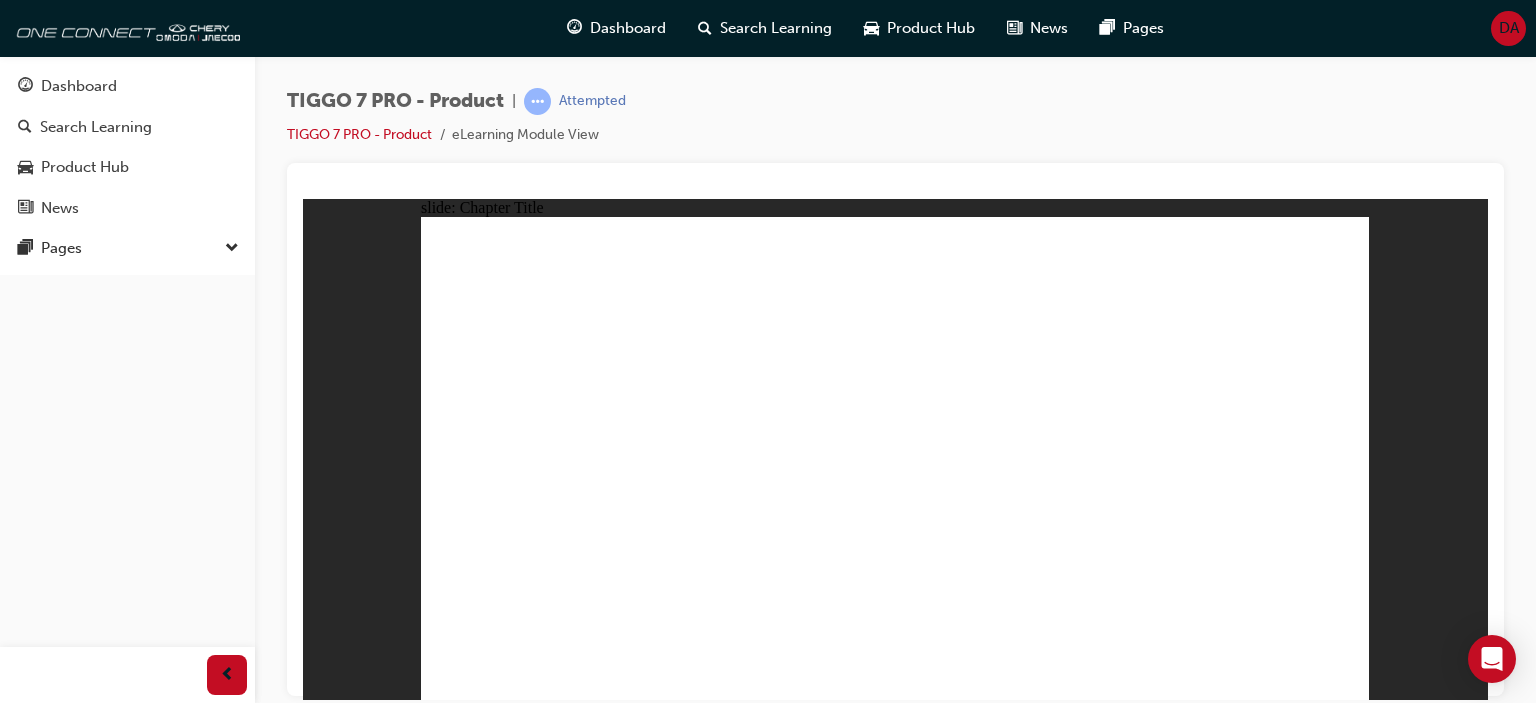 click 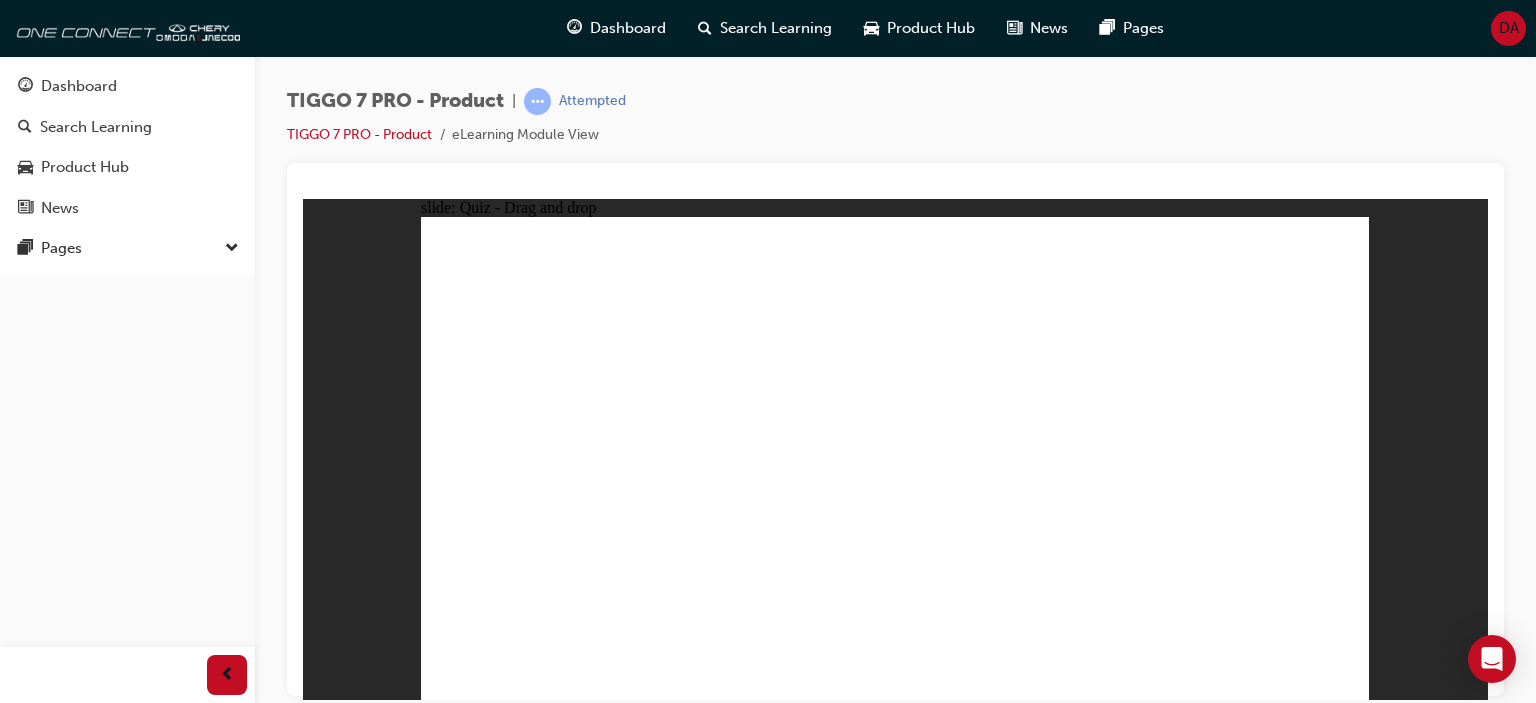 drag, startPoint x: 1176, startPoint y: 347, endPoint x: 918, endPoint y: 453, distance: 278.9265 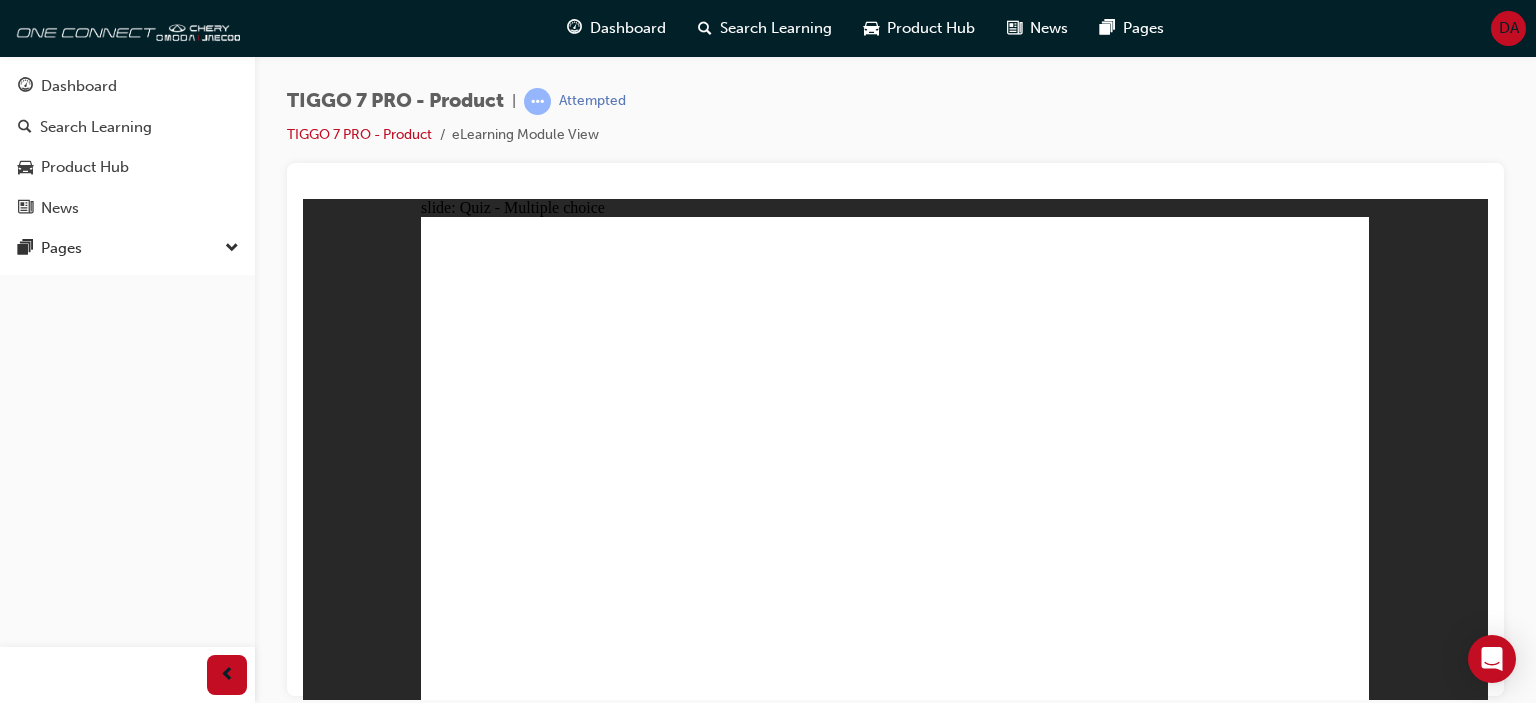 click 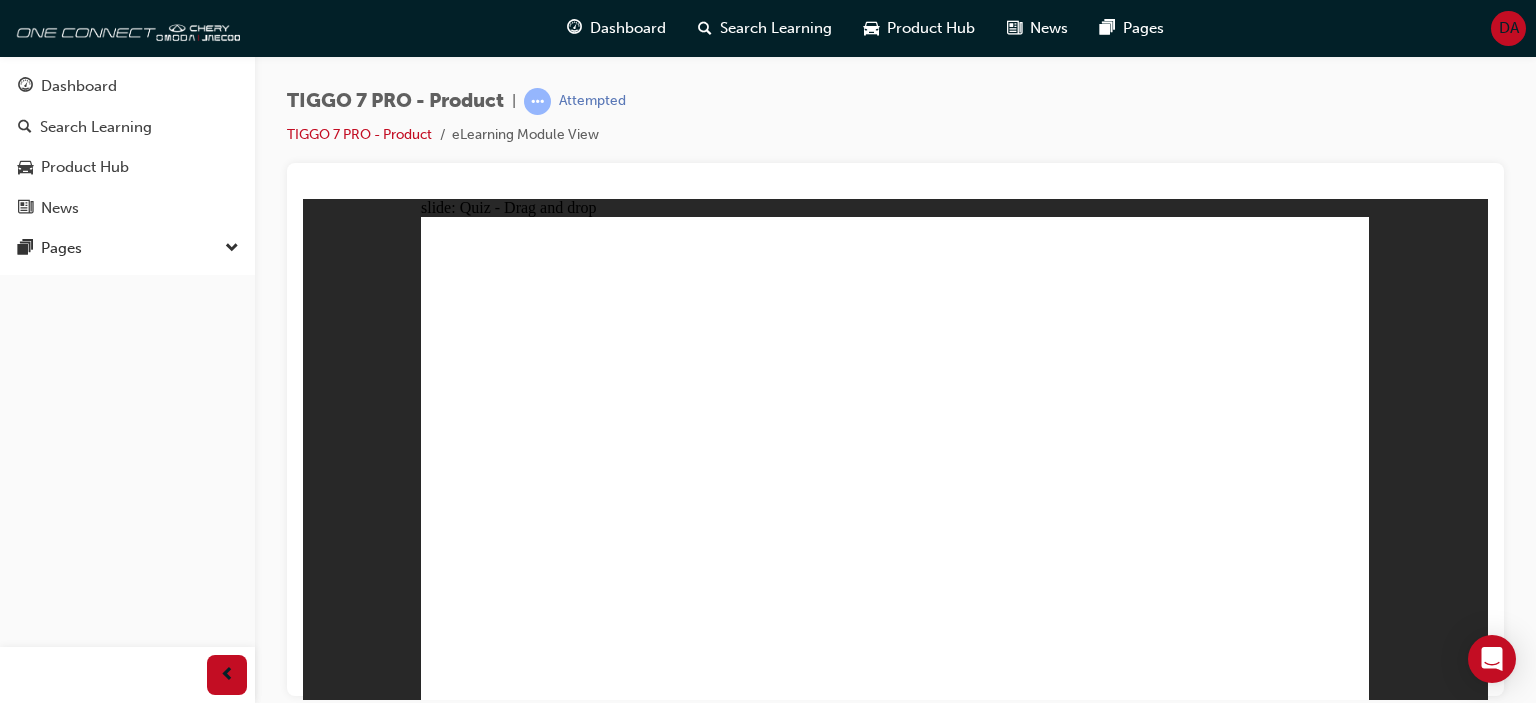 drag, startPoint x: 936, startPoint y: 255, endPoint x: 962, endPoint y: 256, distance: 26.019224 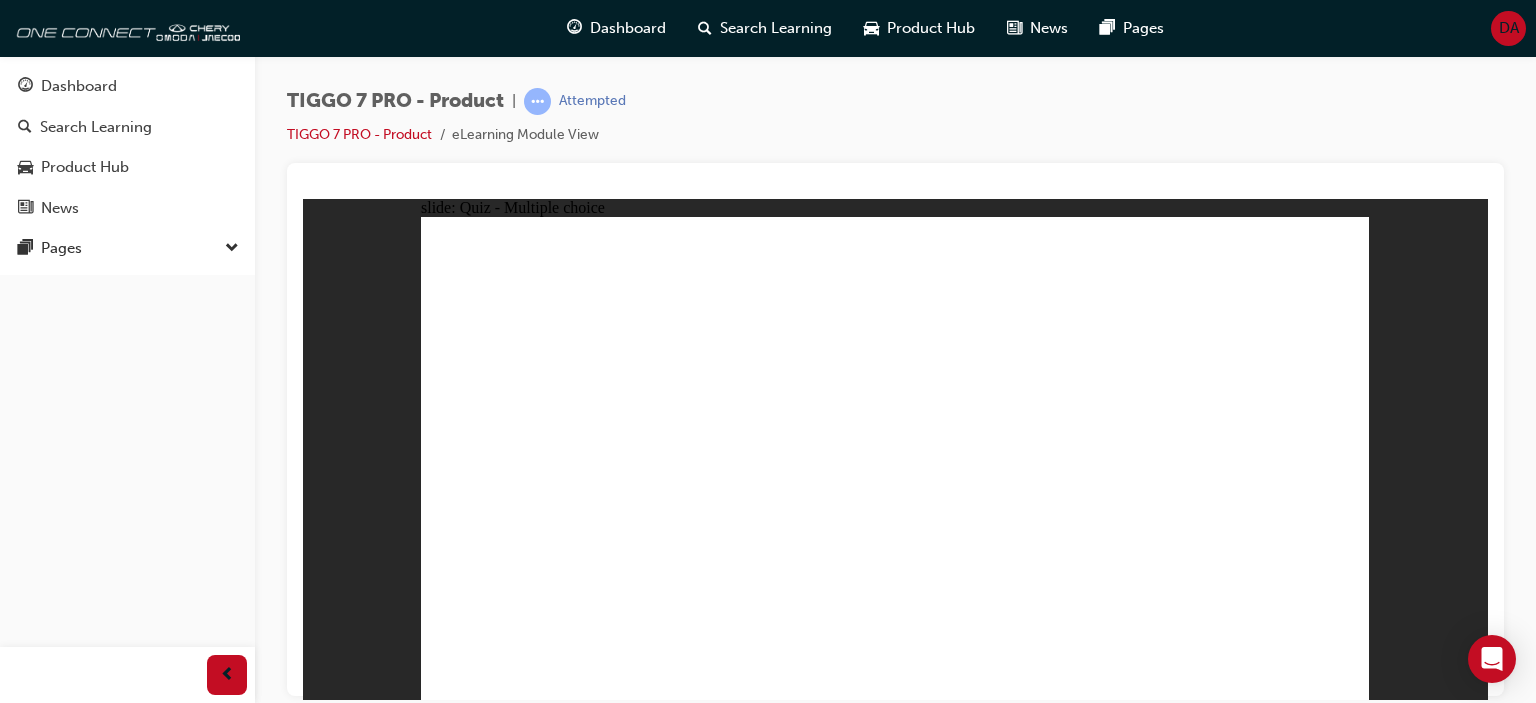 click 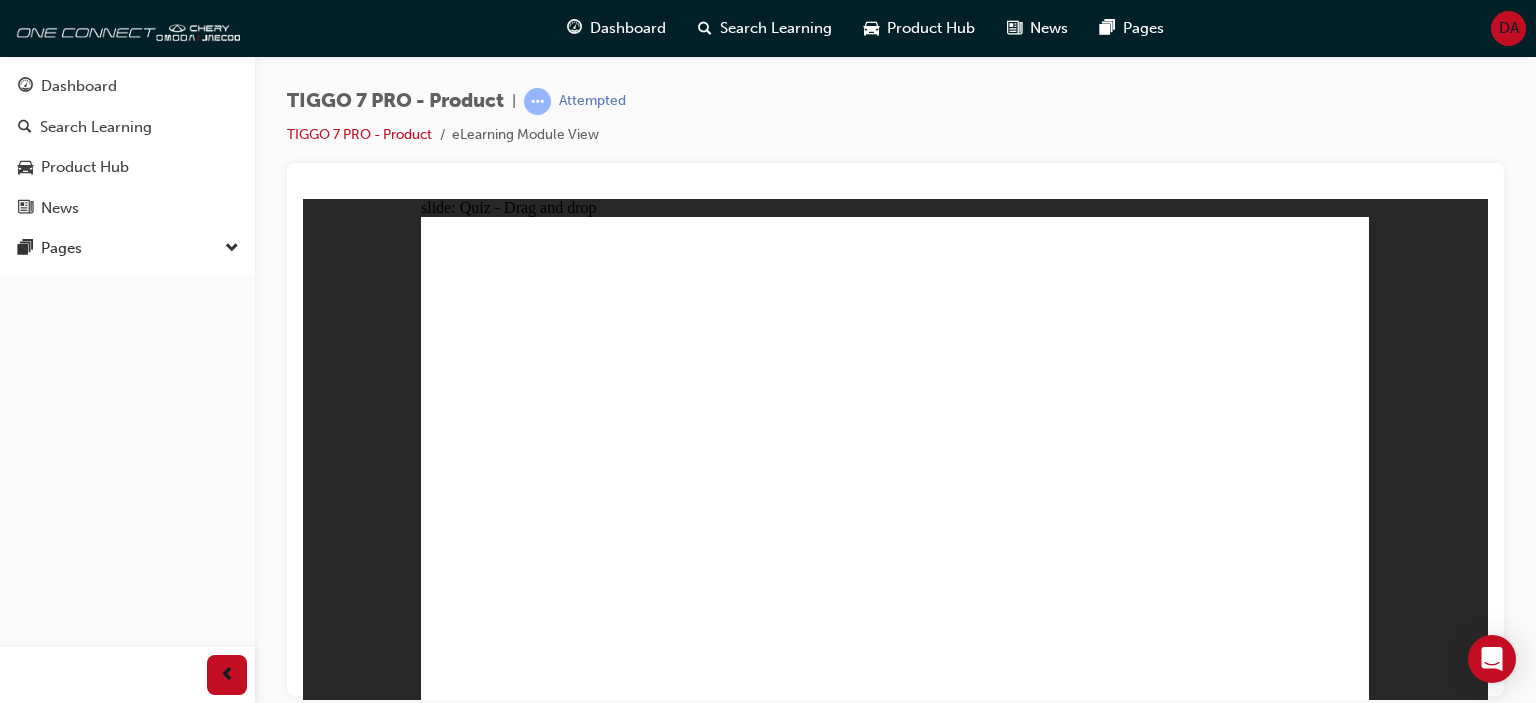 drag, startPoint x: 1069, startPoint y: 565, endPoint x: 1016, endPoint y: 490, distance: 91.836815 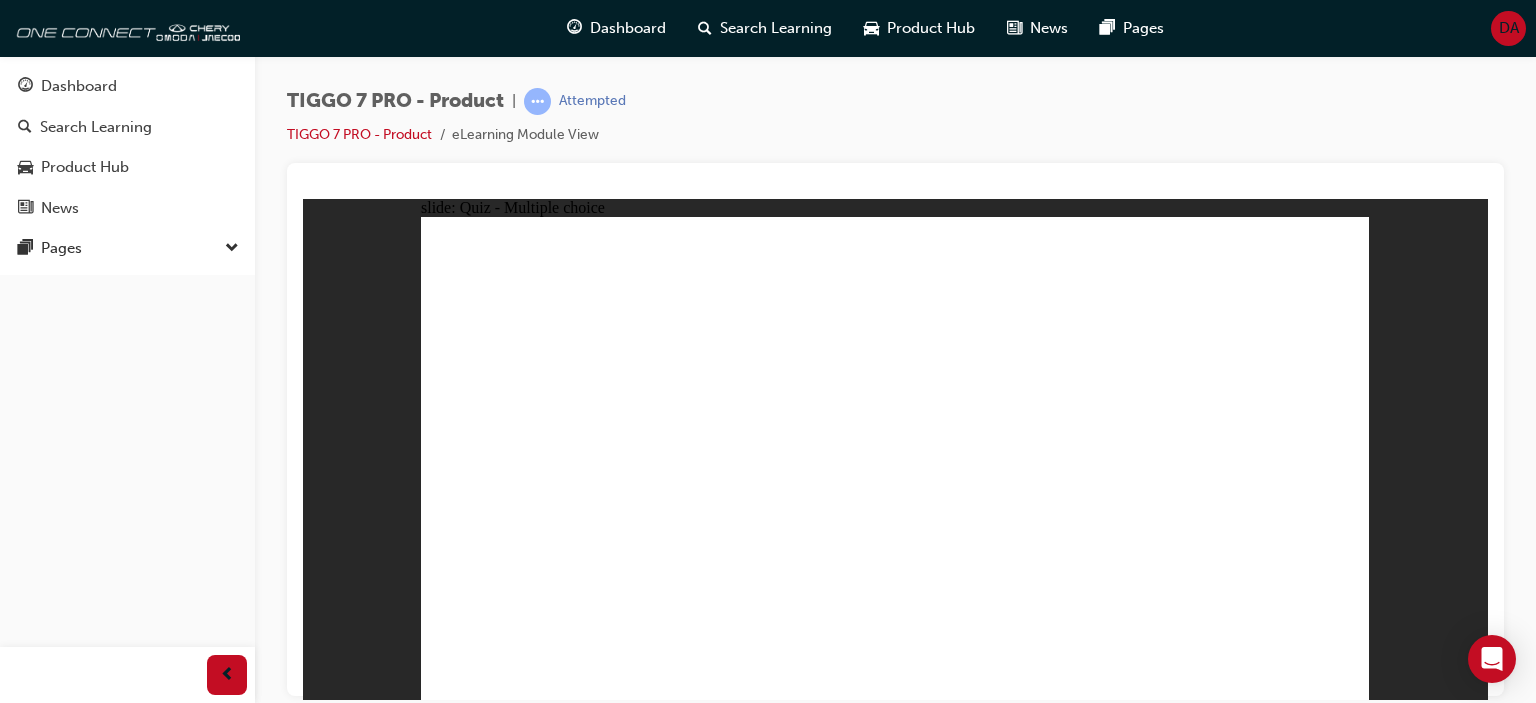 click 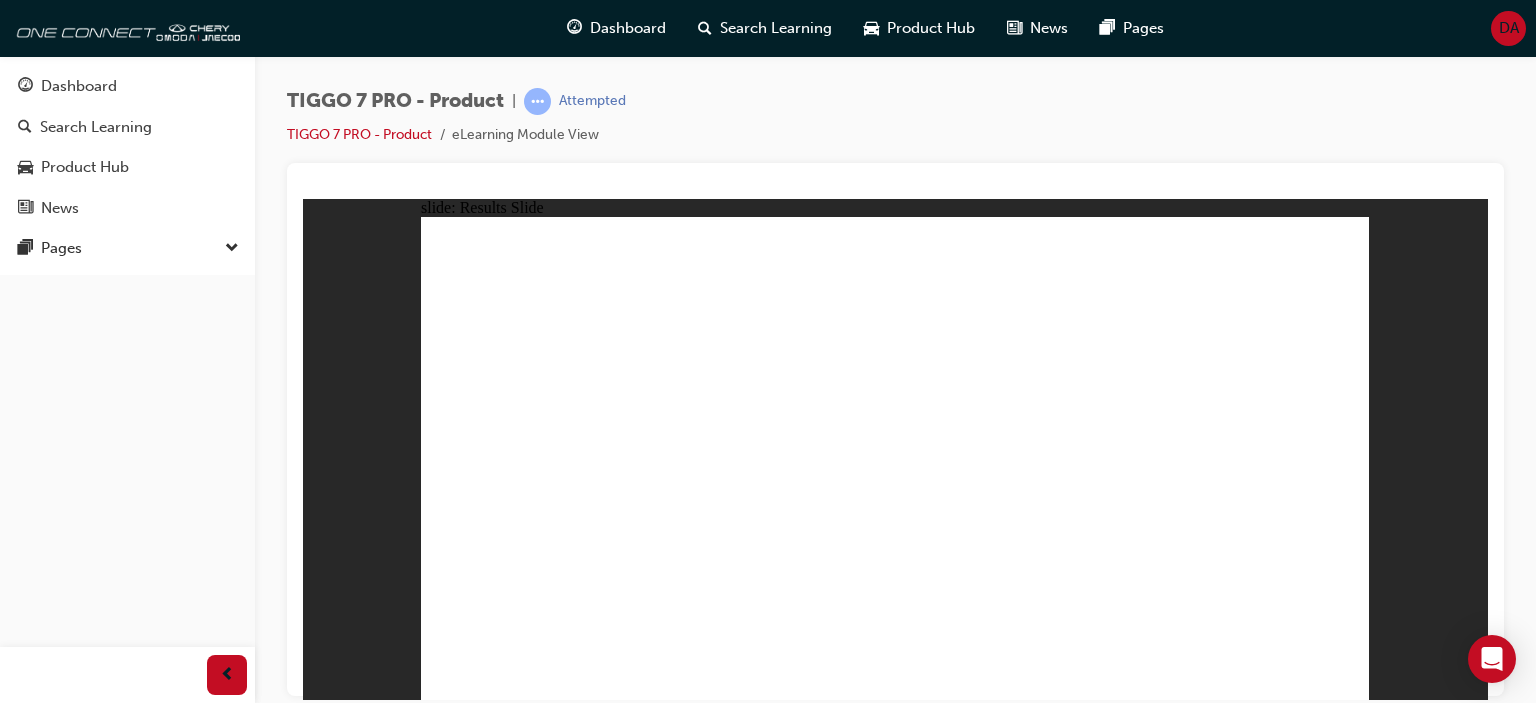 click 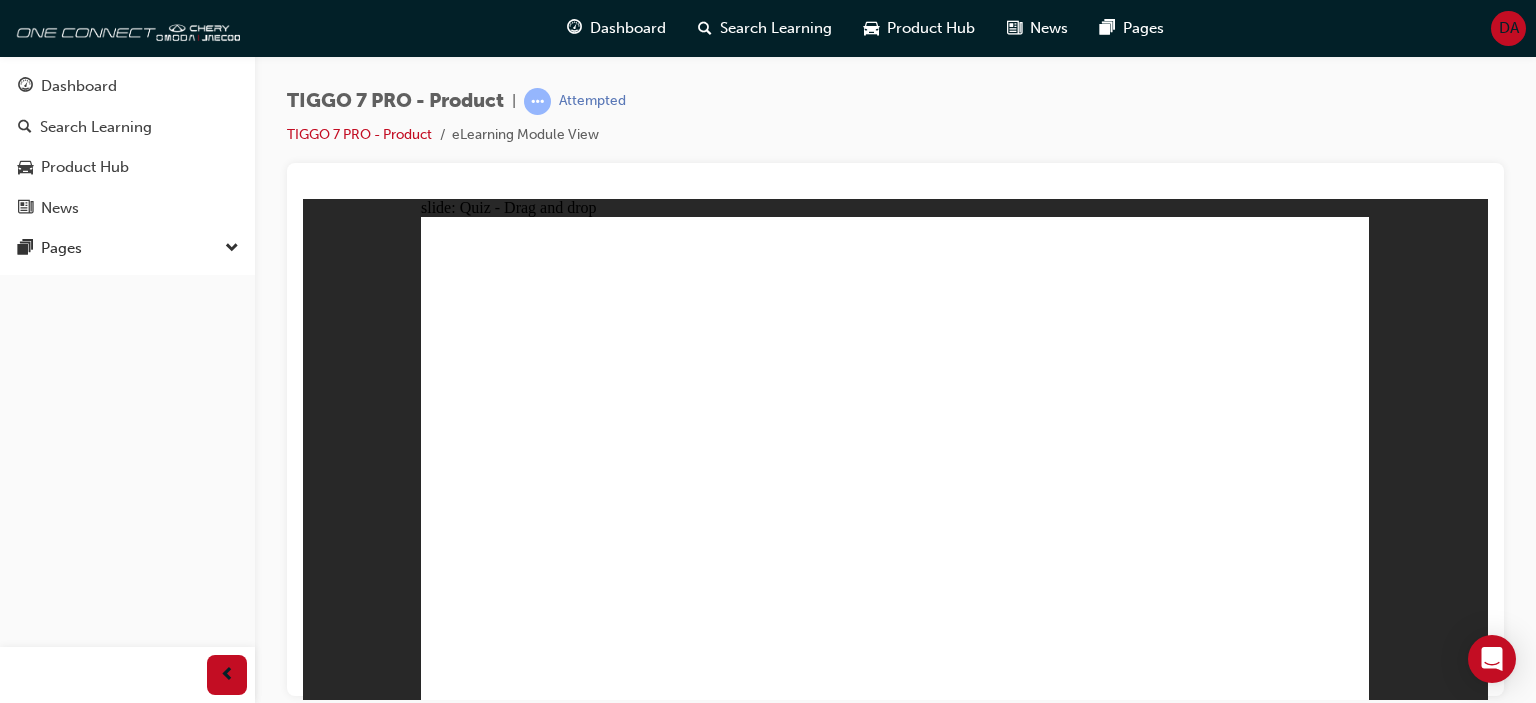 drag, startPoint x: 1088, startPoint y: 266, endPoint x: 554, endPoint y: 476, distance: 573.80835 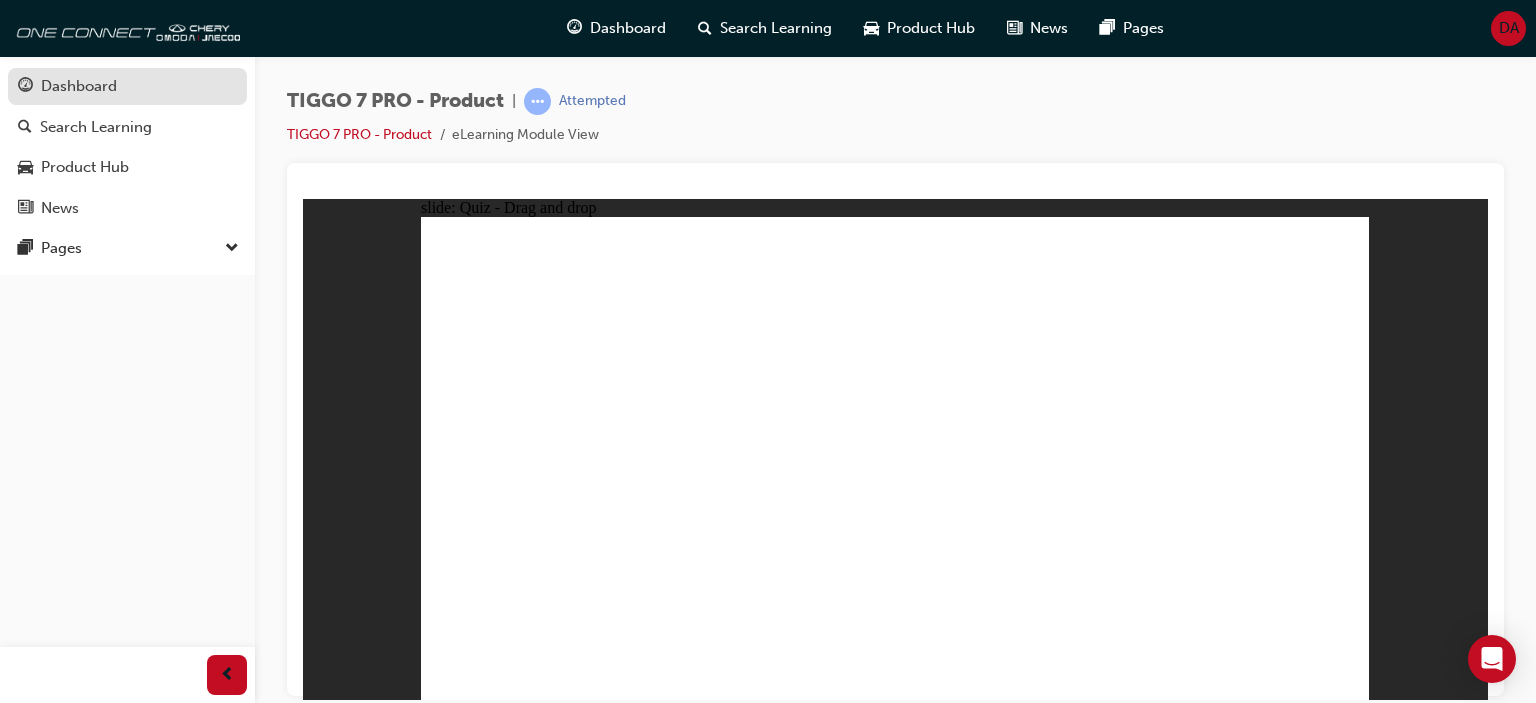 click on "Dashboard" at bounding box center [79, 86] 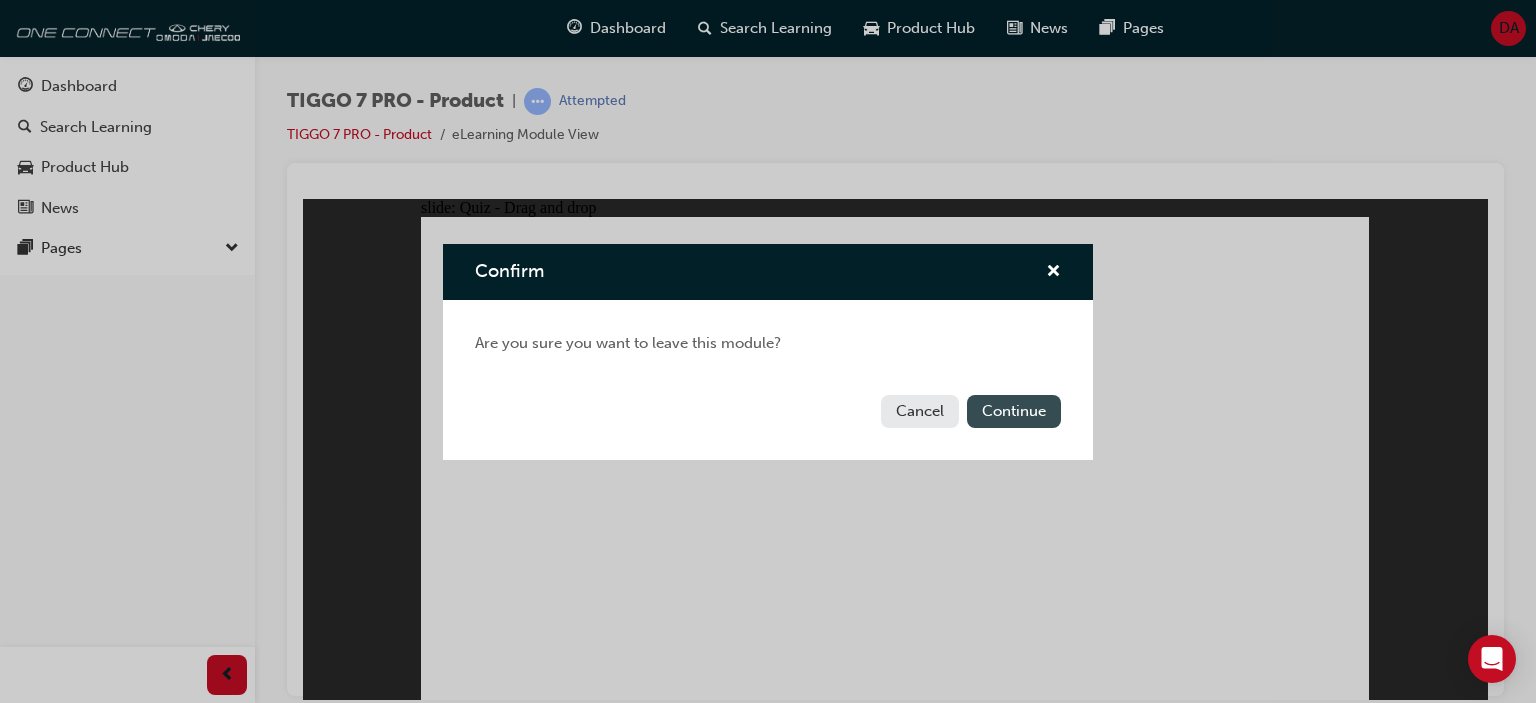 click on "Continue" at bounding box center [1014, 411] 